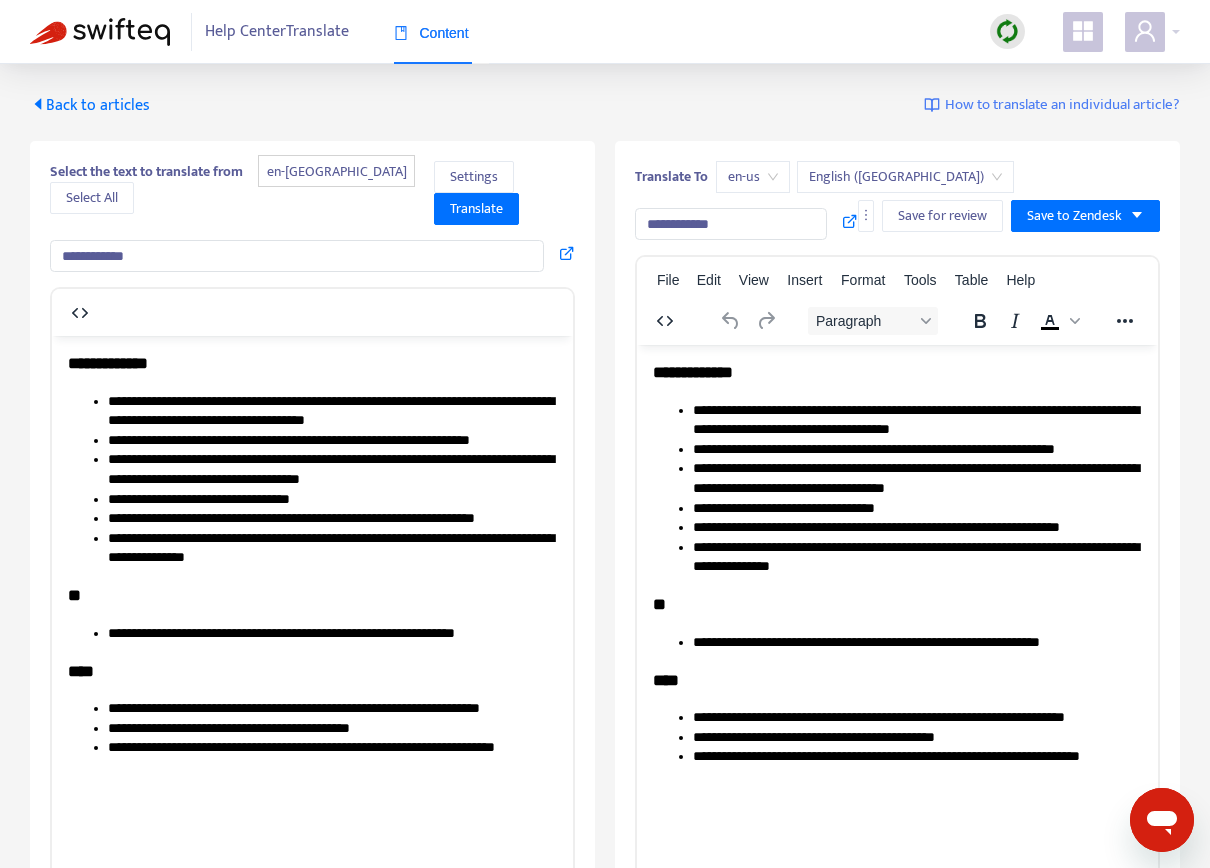 scroll, scrollTop: 0, scrollLeft: 0, axis: both 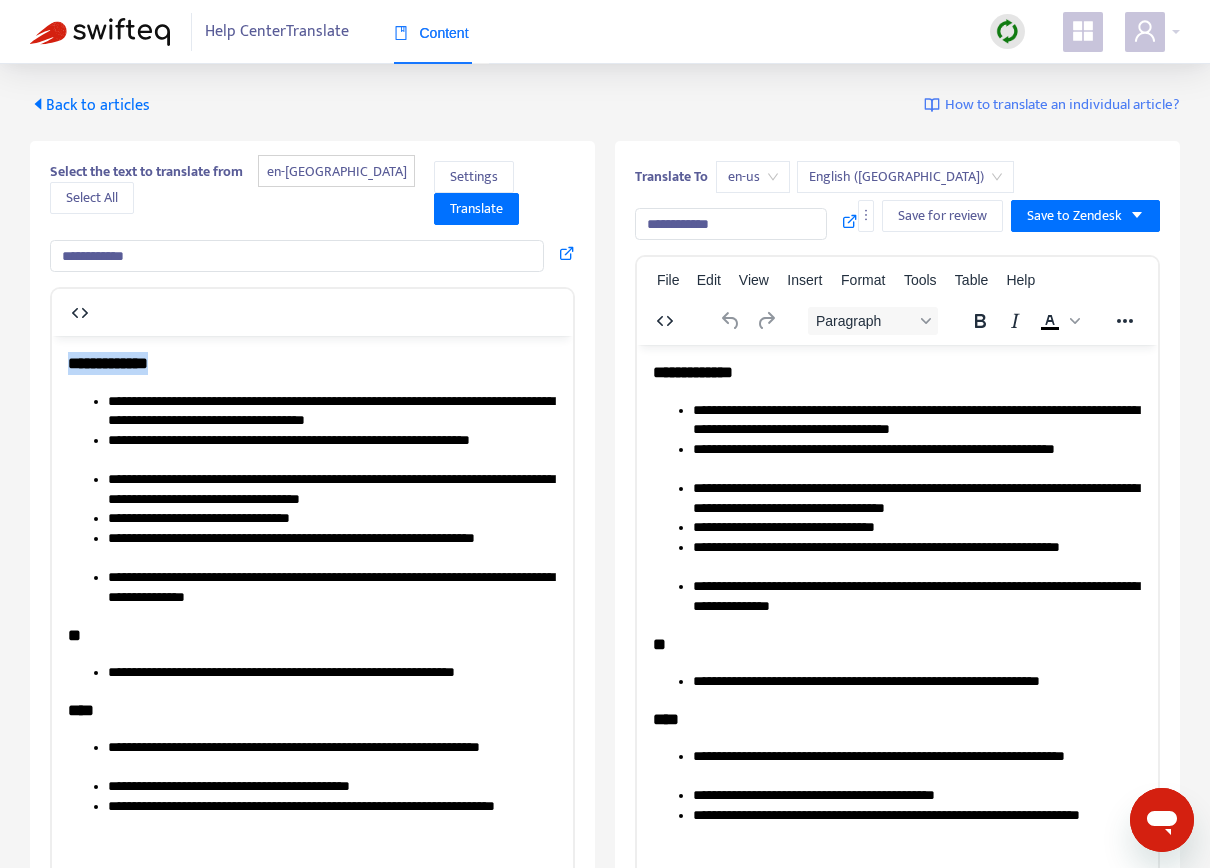 drag, startPoint x: 182, startPoint y: 373, endPoint x: 491, endPoint y: 591, distance: 378.16003 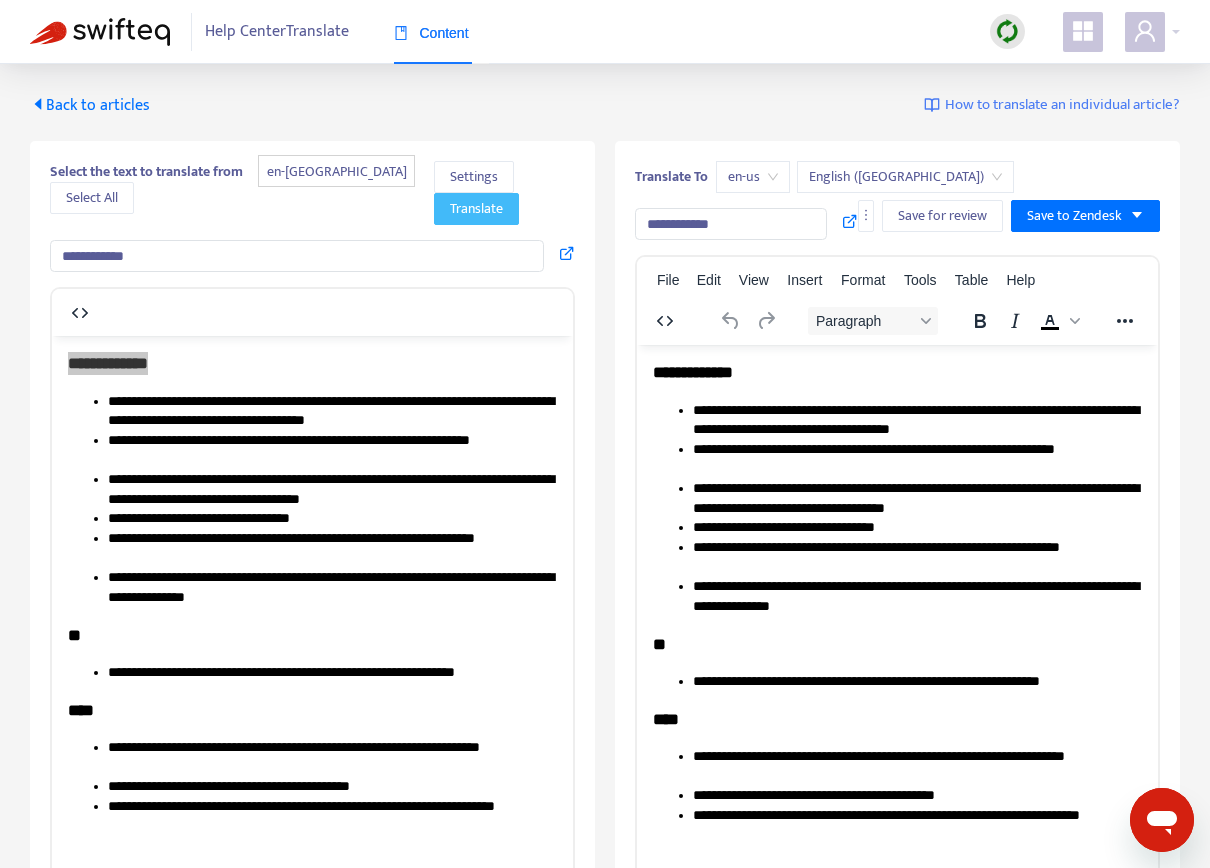 click on "Translate" at bounding box center (476, 209) 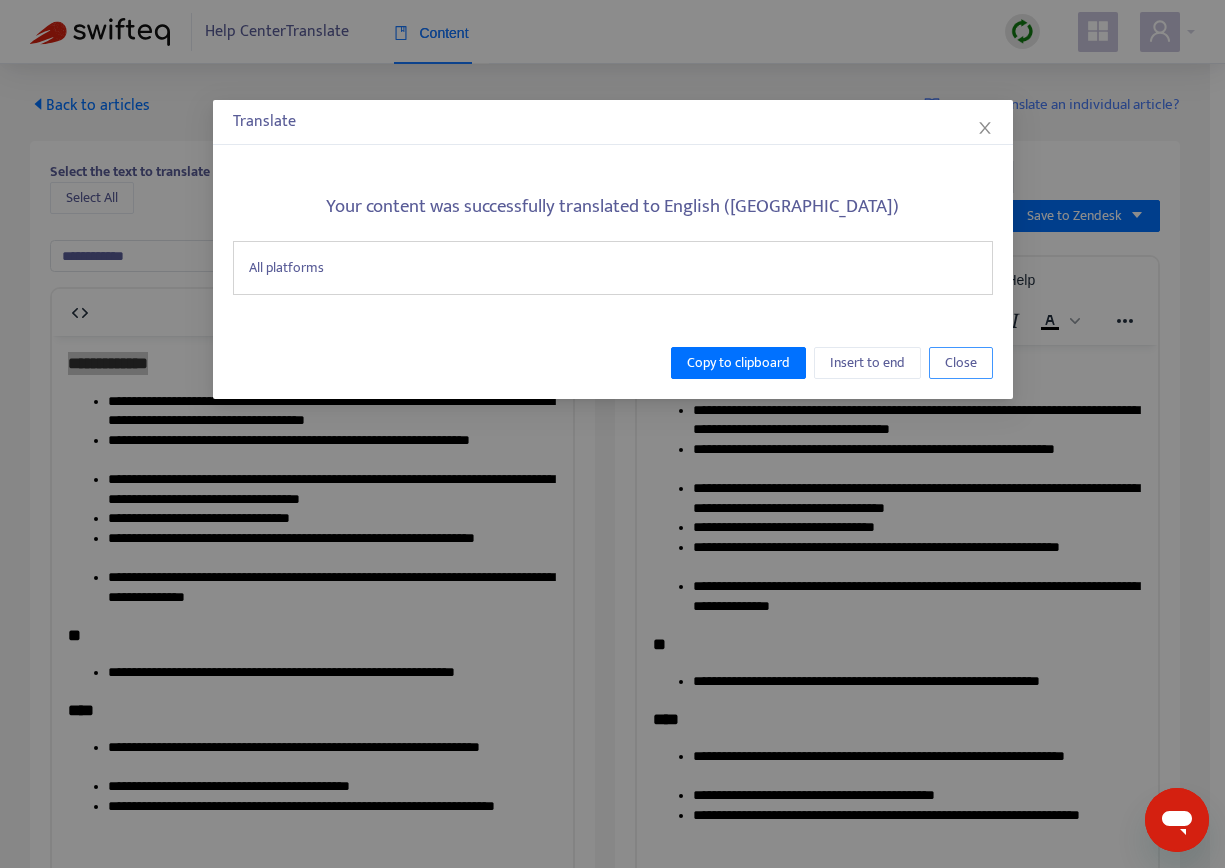 drag, startPoint x: 961, startPoint y: 359, endPoint x: 170, endPoint y: 2, distance: 867.8306 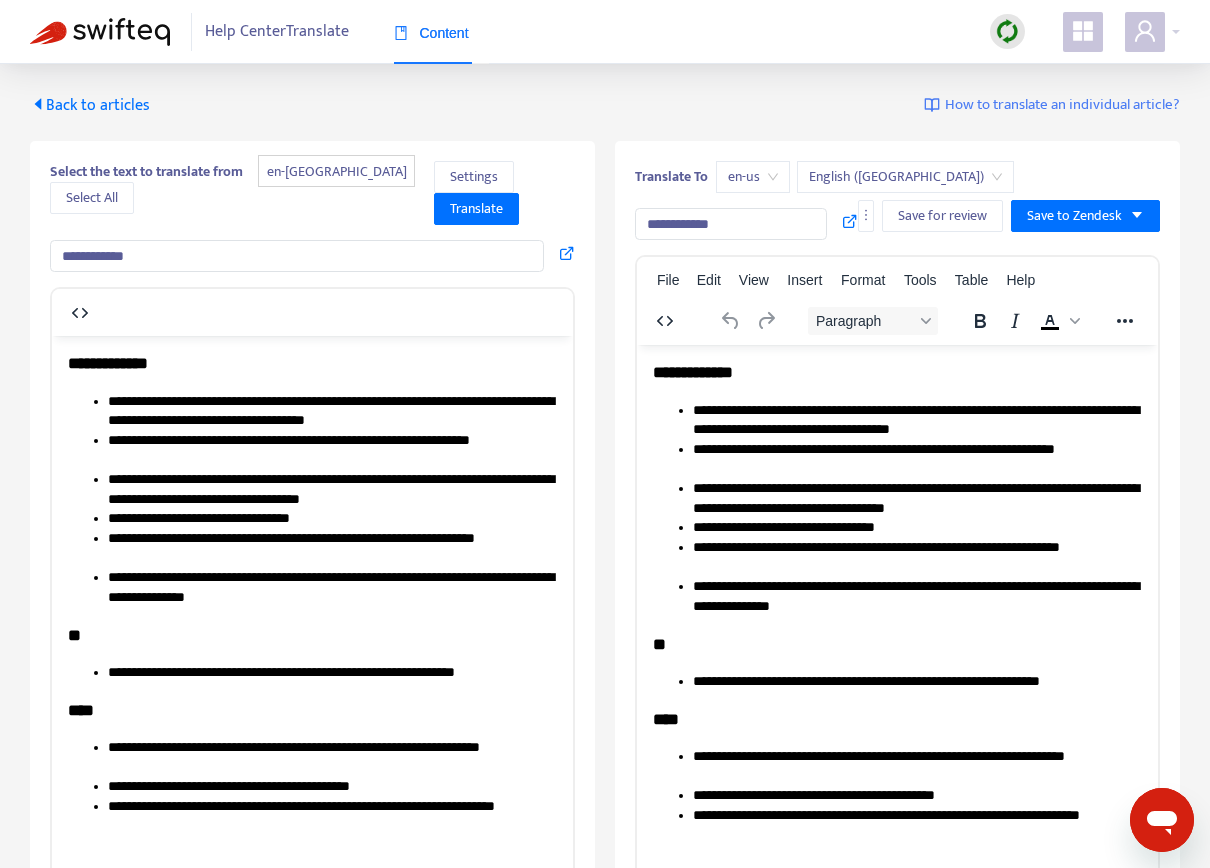 click on "Back to articles" at bounding box center [90, 105] 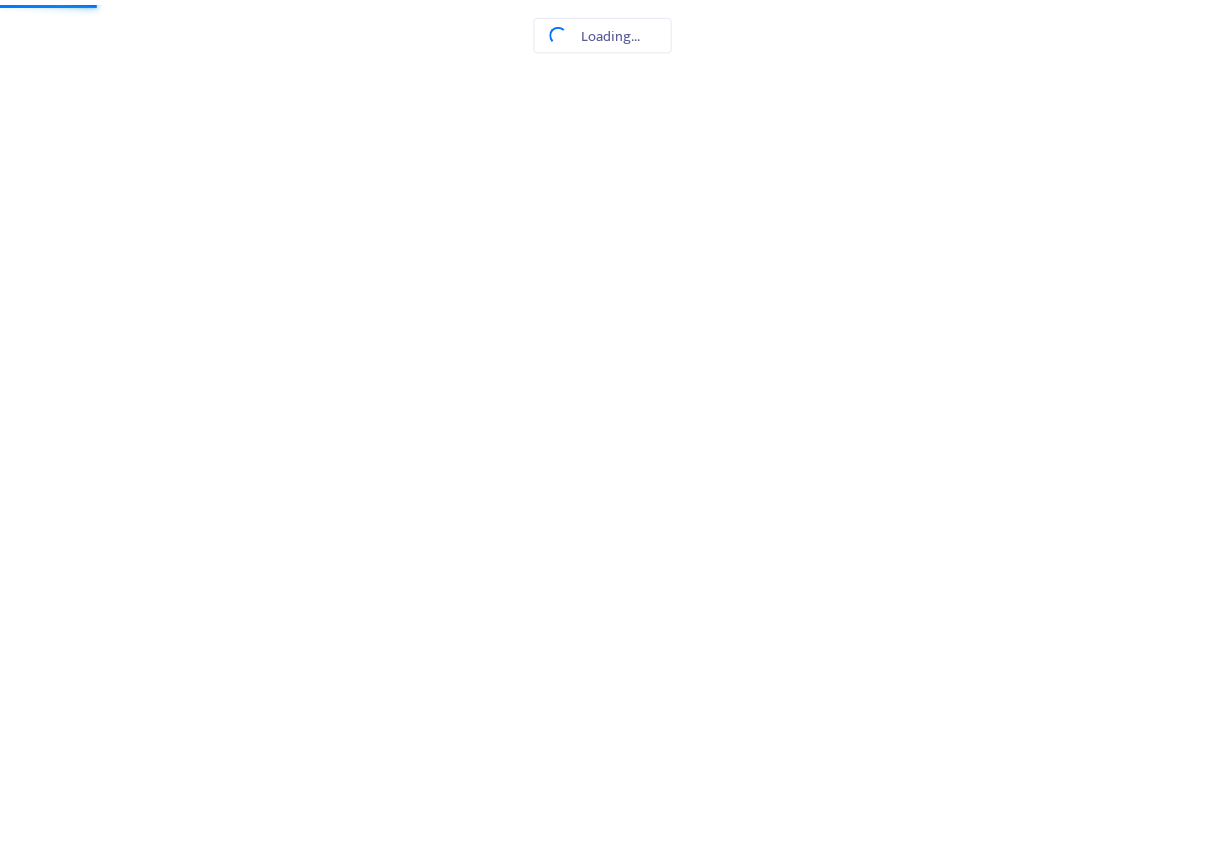 scroll, scrollTop: 0, scrollLeft: 0, axis: both 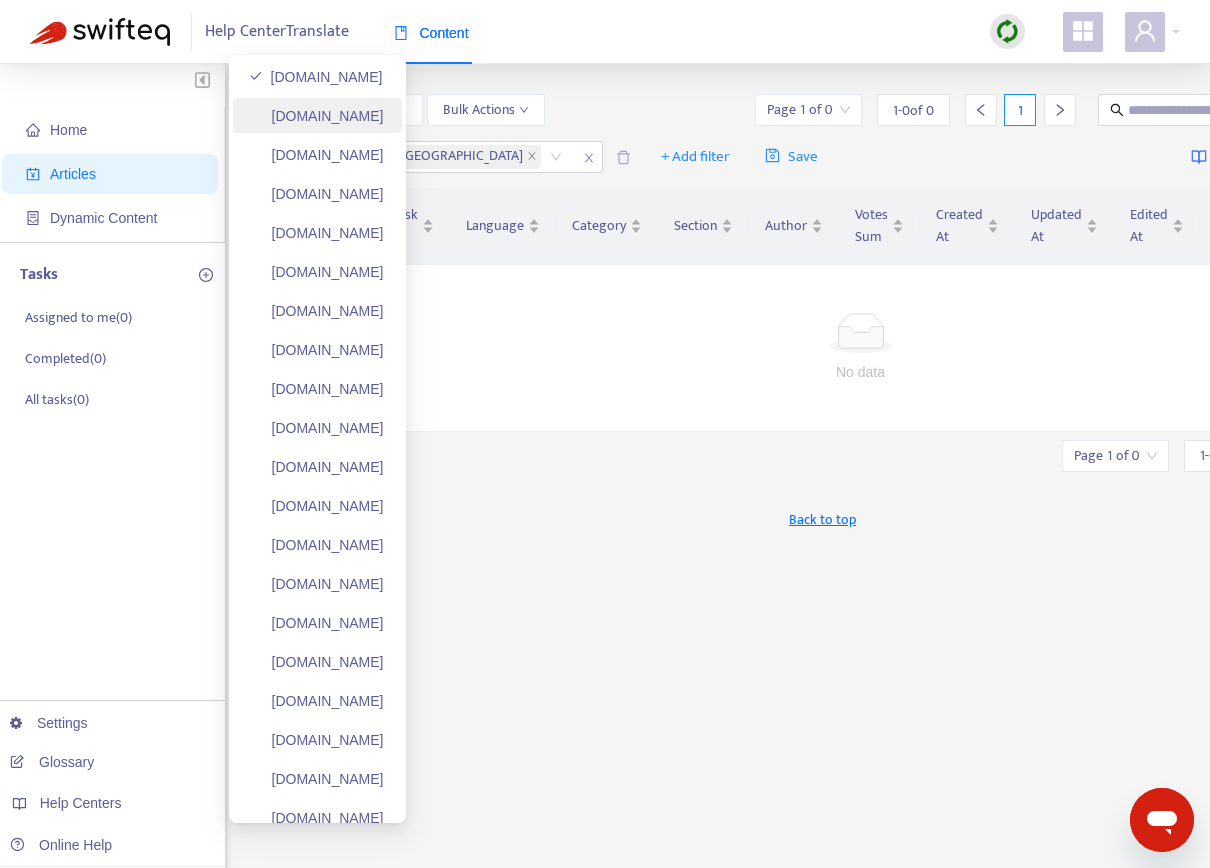 click on "testdriveunlimited.zendesk.com" at bounding box center (316, 116) 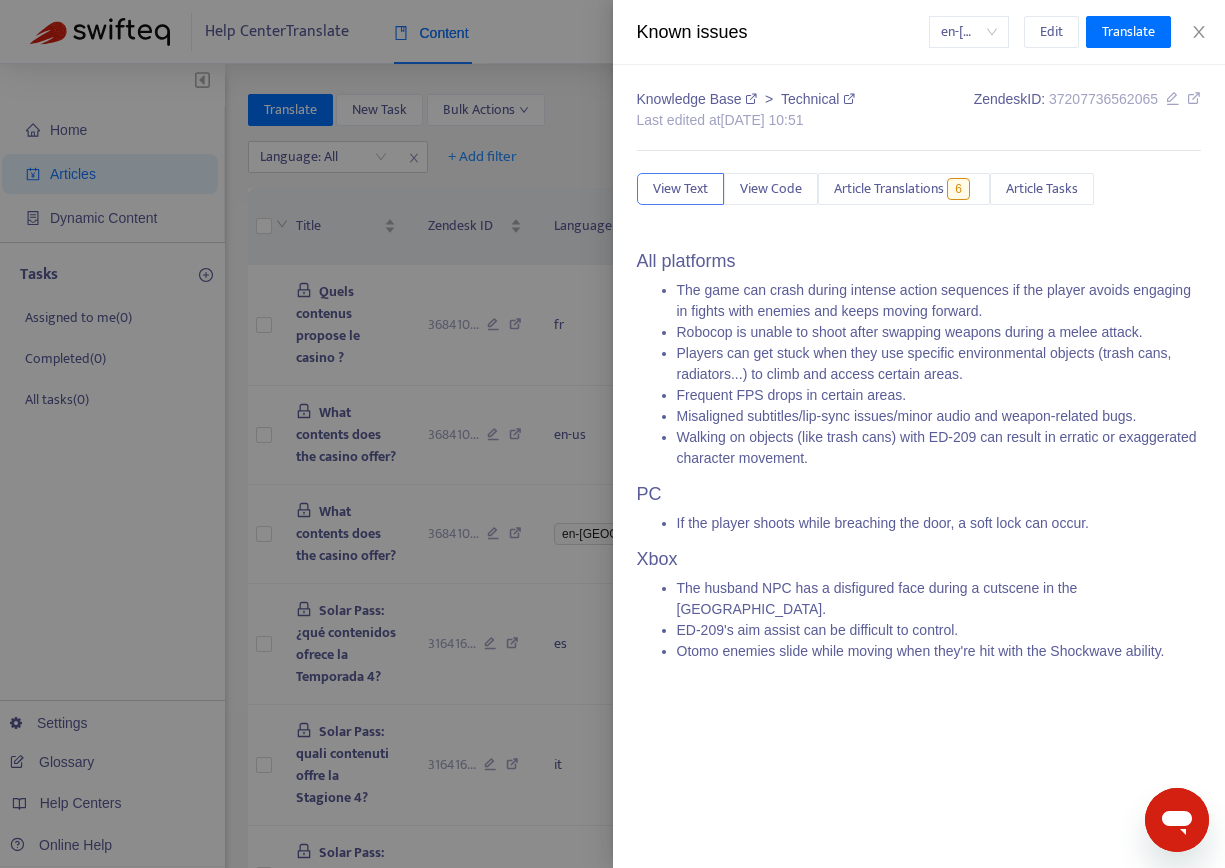 click at bounding box center (612, 434) 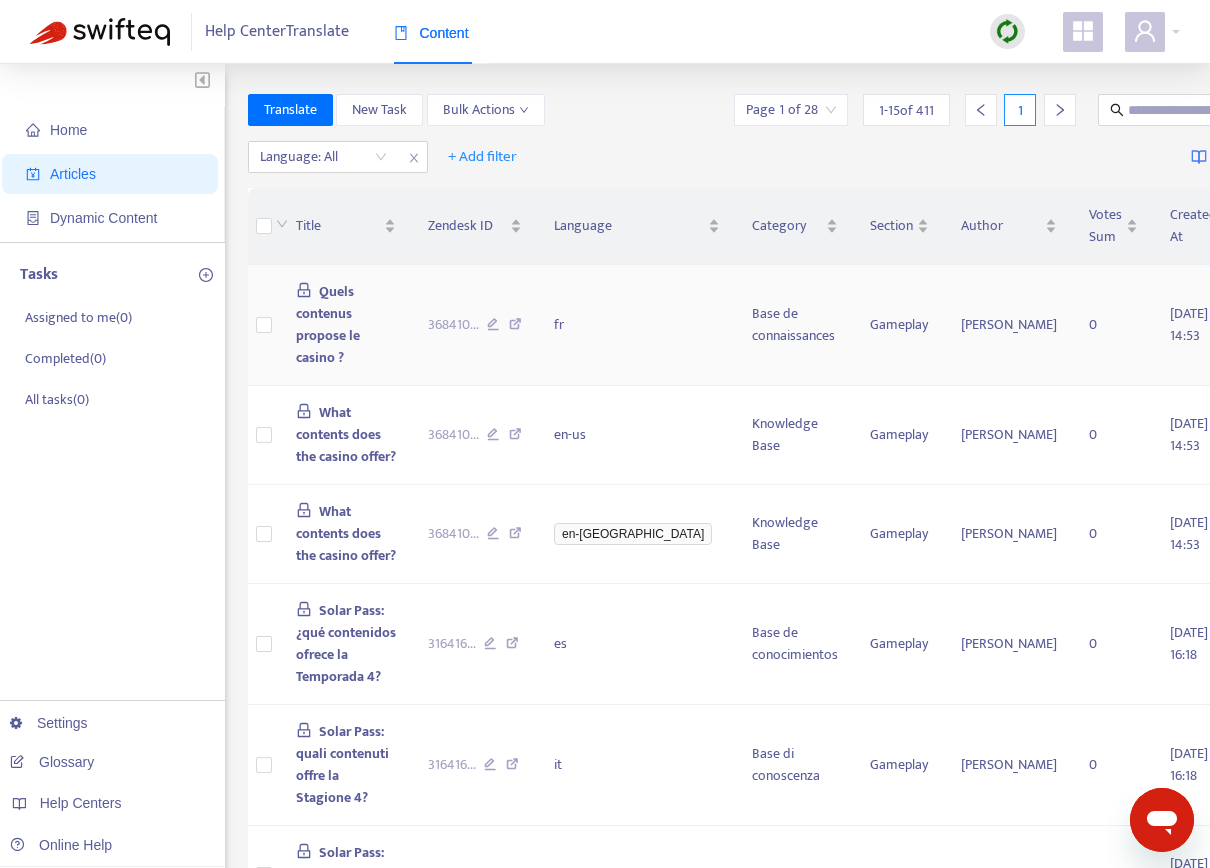 click at bounding box center [264, 325] 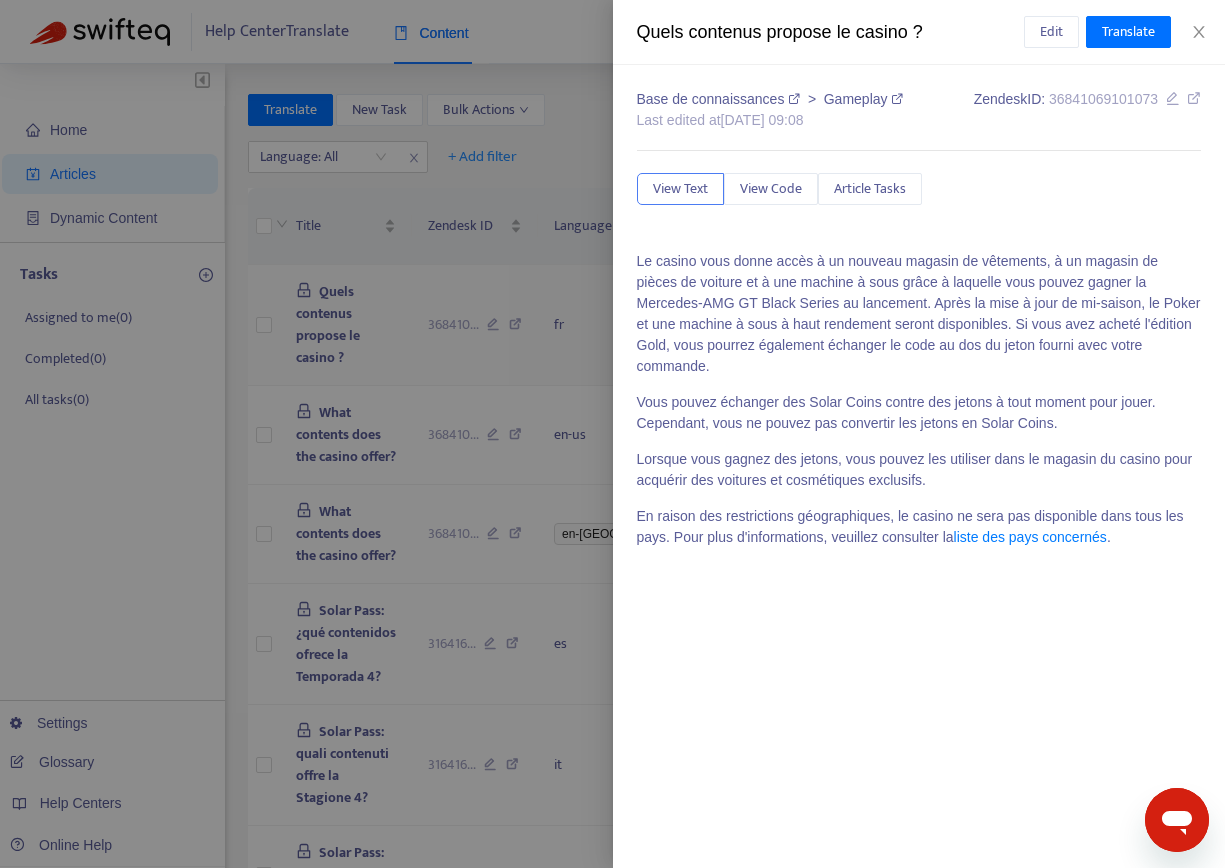 drag, startPoint x: 245, startPoint y: 341, endPoint x: 254, endPoint y: 328, distance: 15.811388 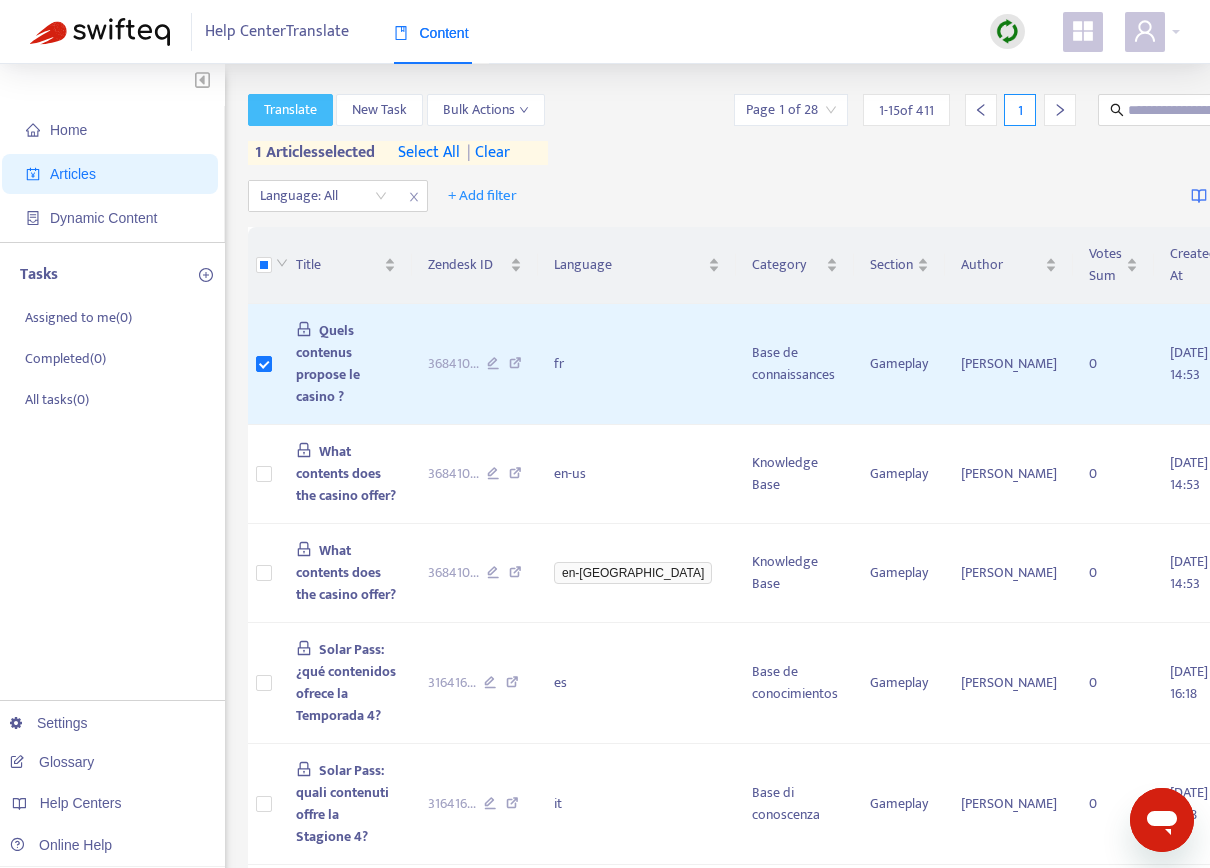 click on "Translate" at bounding box center [290, 110] 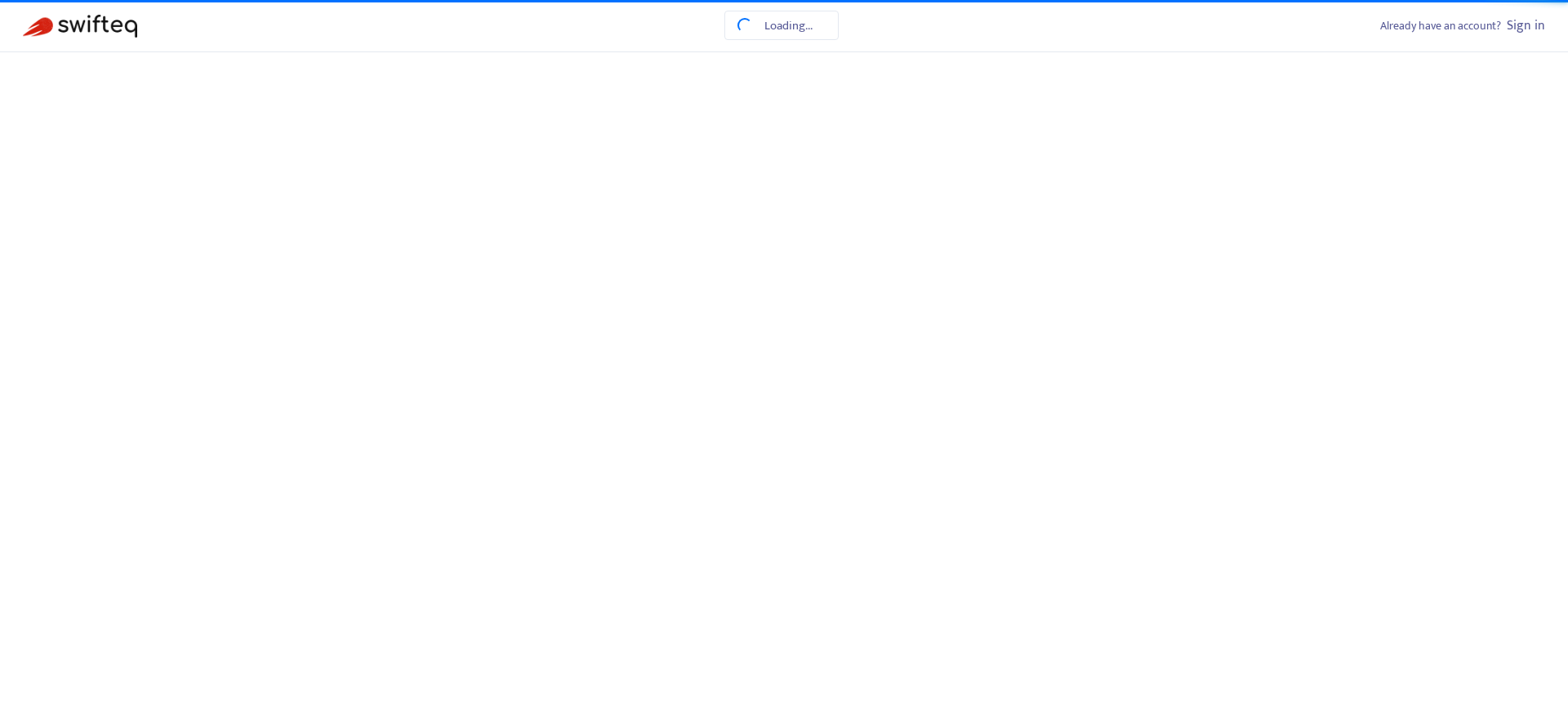 scroll, scrollTop: 0, scrollLeft: 0, axis: both 